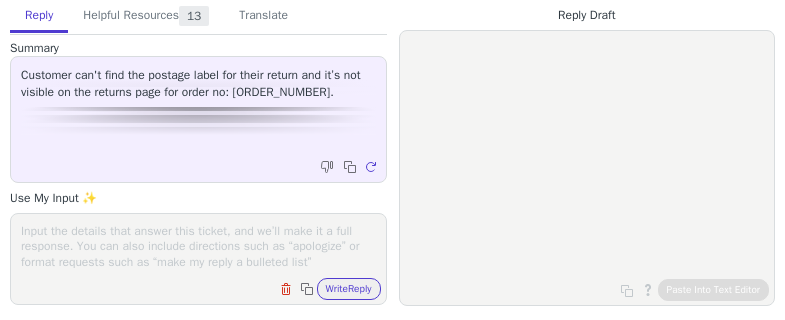 scroll, scrollTop: 0, scrollLeft: 0, axis: both 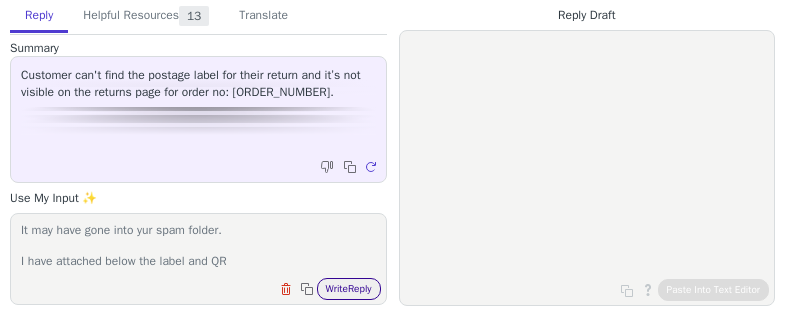 type on "Hi
It may have gone into yur spam folder.
I have attached below the label and QR" 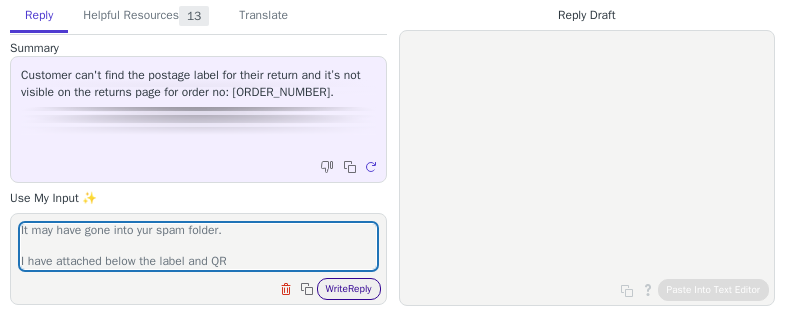 click on "Write  Reply" at bounding box center [349, 289] 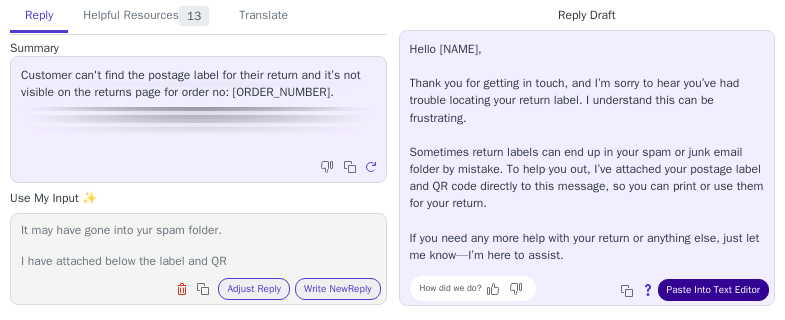 click on "Paste Into Text Editor" at bounding box center [713, 290] 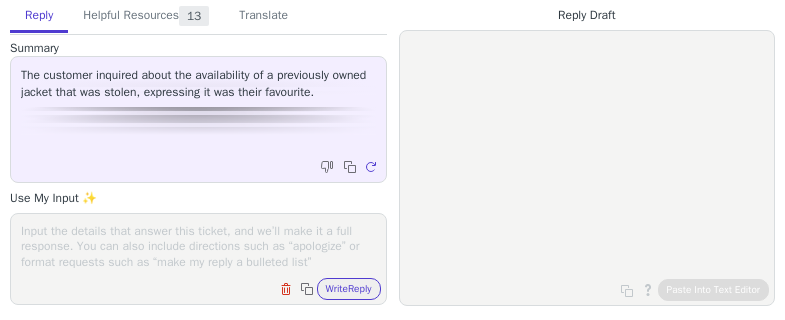 scroll, scrollTop: 0, scrollLeft: 0, axis: both 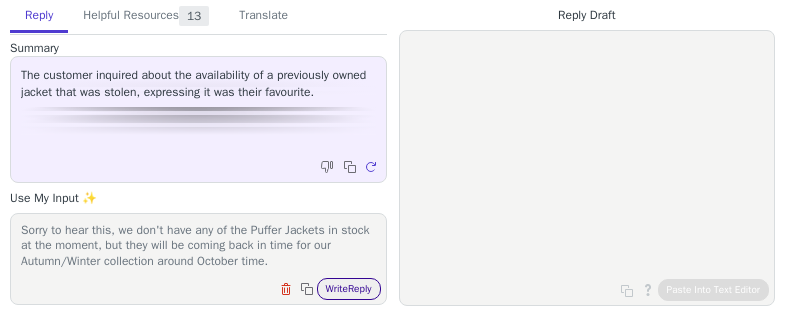 type on "Hi [FIRST]
Sorry to hear this, we don't have any of the Puffer Jackets in stock at the moment, but they will be coming back in time for our Autumn/Winter collection around October time." 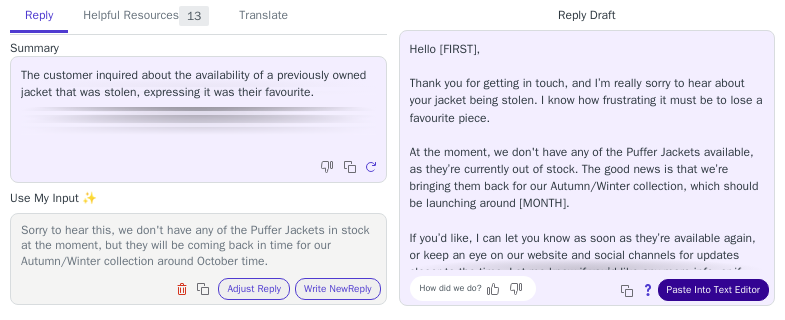 click on "Paste Into Text Editor" at bounding box center [713, 290] 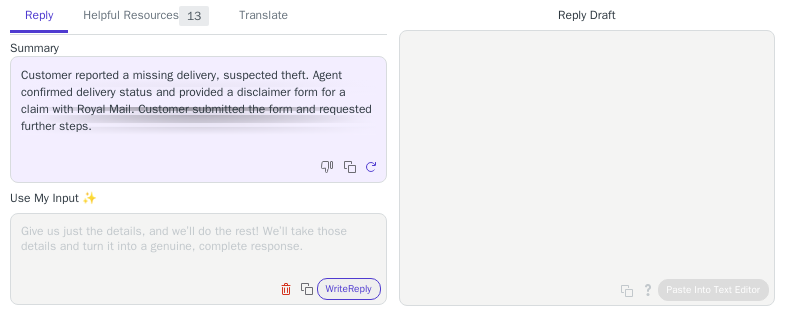 scroll, scrollTop: 0, scrollLeft: 0, axis: both 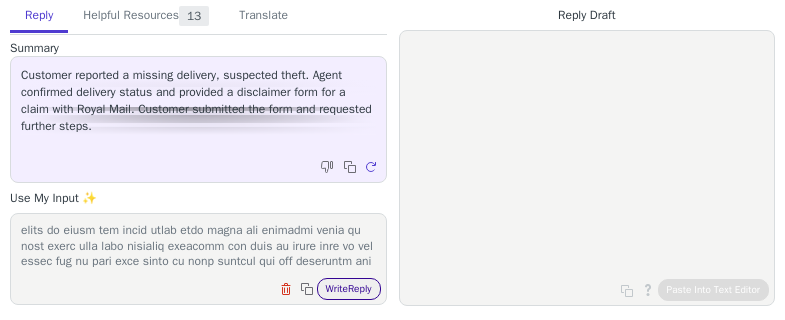 type on "Hi [FIRST] thank you very much for filling out the disclaimer and returning it back to me I have prepared your claim I just have to wait one mail tells us that we have to wait 7 days from 7 working days sorry from the day that it was dispatched due to the fact that it could turn up within them seven days I think it's just holding a learning pairing for them So I can't submit the claim until Friday but once I've submitted it I will send you the reference code you don't actually have to do anything we do it all this end for you and because it was actually shipped by us but we have to follow the procedure of Royal Mail so they do say it can take 30 working days for them to investigate they cheque the GPS etcetera etcetera etcetera I'm assuming that you haven't signed anything to say that with Royal Mail to say that you've got a safe place of where you could leave your where the packages could be left where does your packages normally get left by royal mail if you could let me know that would be very helpful but ..." 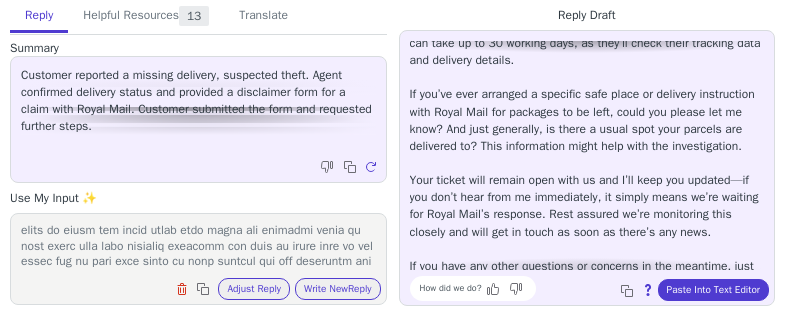 scroll, scrollTop: 285, scrollLeft: 0, axis: vertical 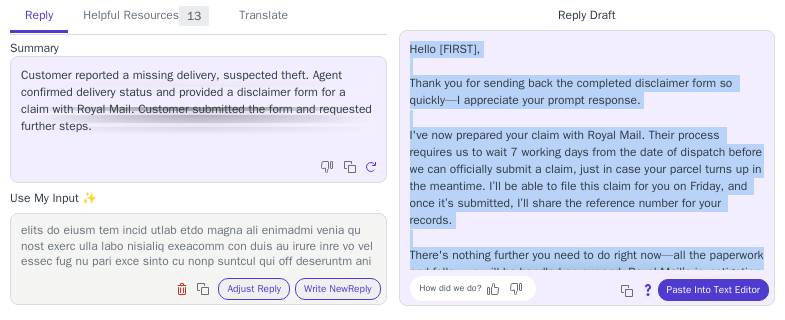 drag, startPoint x: 520, startPoint y: 262, endPoint x: 408, endPoint y: 45, distance: 244.19868 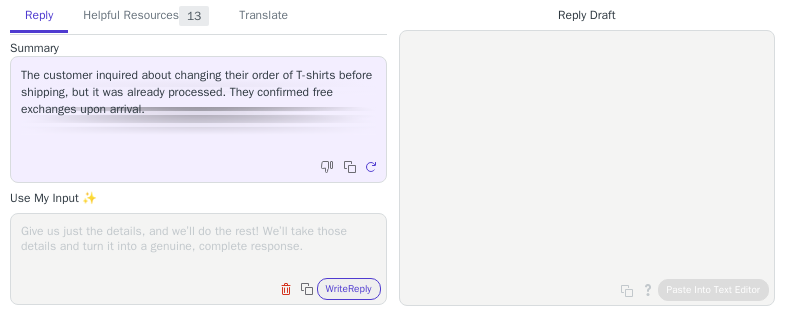scroll, scrollTop: 0, scrollLeft: 0, axis: both 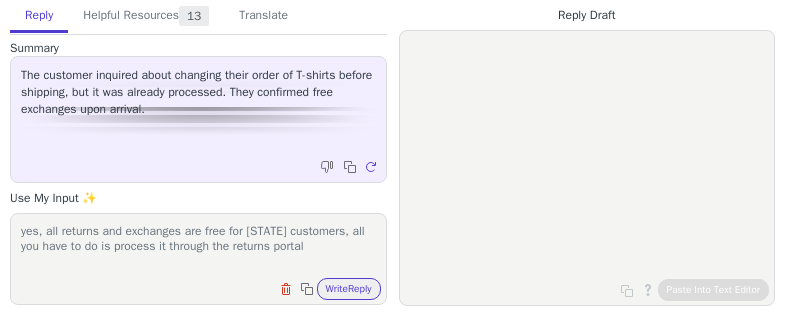 click on "yes, all returns and exchanges are free for [STATE] customers, all you have to do is process it through the returns portal" at bounding box center (198, 246) 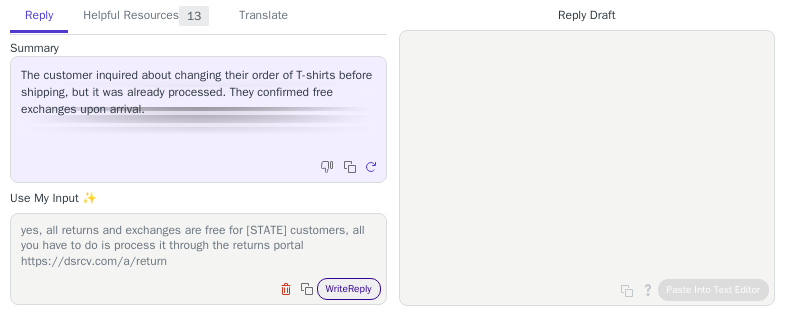 type on "yes, all returns and exchanges are free for [STATE] customers, all you have to do is process it through the returns portal
https://dsrcv.com/a/return" 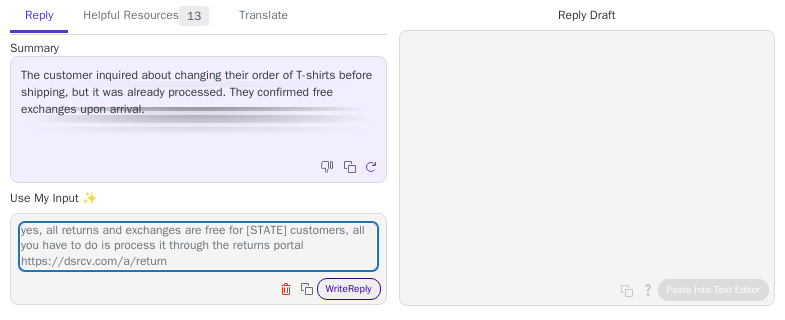 click on "Write  Reply" at bounding box center [349, 289] 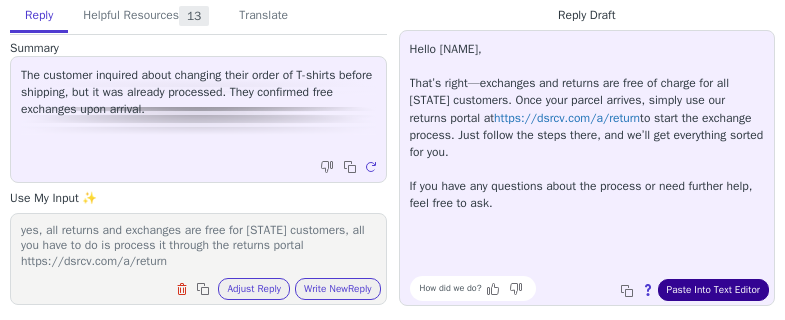 click on "Paste Into Text Editor" at bounding box center (713, 290) 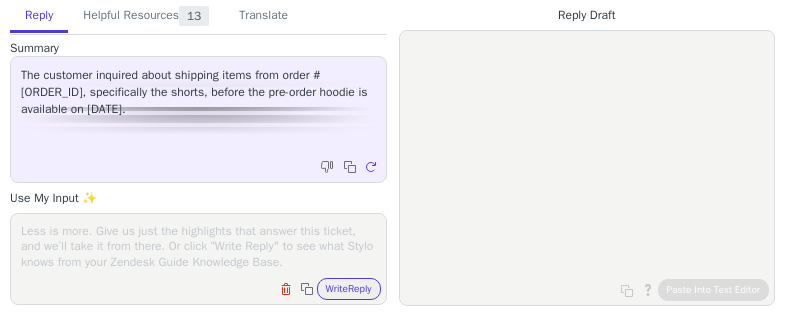 scroll, scrollTop: 0, scrollLeft: 0, axis: both 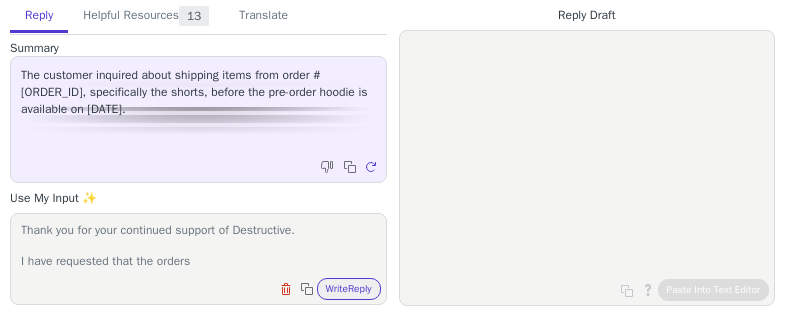 click on "Hi [FIRST]
Thank you for your continued support of Destructive.
I have requested that the orders" at bounding box center [198, 246] 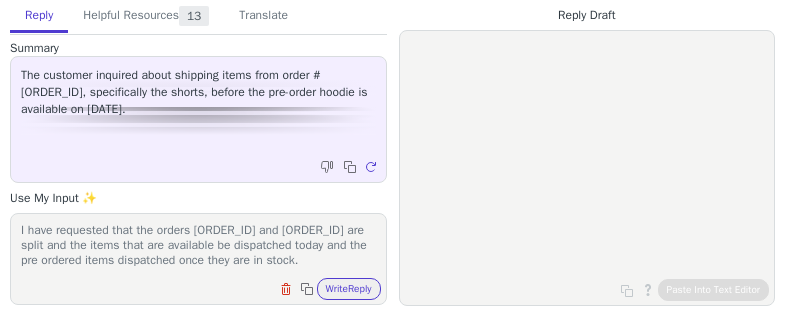 scroll, scrollTop: 93, scrollLeft: 0, axis: vertical 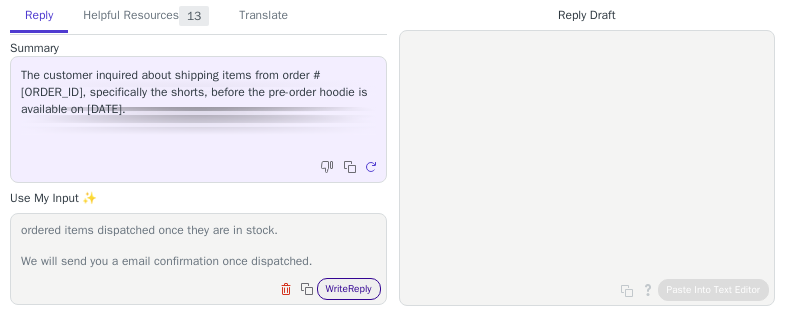 type on "Hi [FIRST]
Thank you for your continued support of Destructive.
I have requested that the orders 97093 and 97236 are split and the items that are available be dispatched today and the pre ordered items dispatched once they are in stock.
We will send you a email confirmation once dispatched." 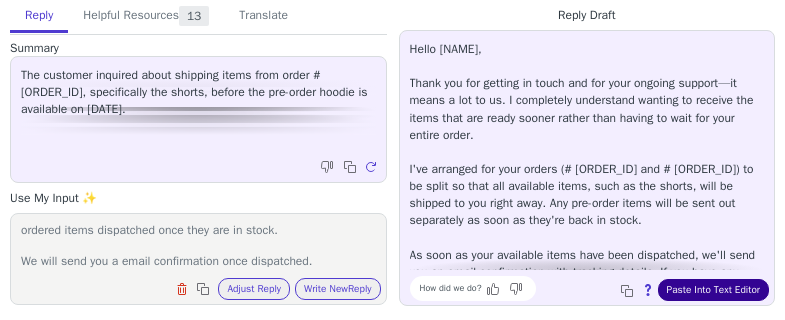 click on "Paste Into Text Editor" at bounding box center [713, 290] 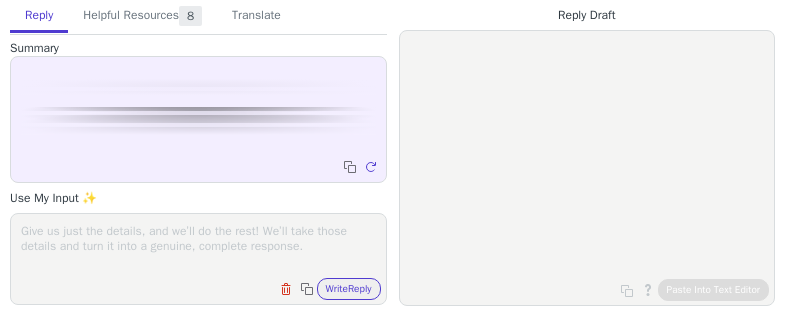 scroll, scrollTop: 0, scrollLeft: 0, axis: both 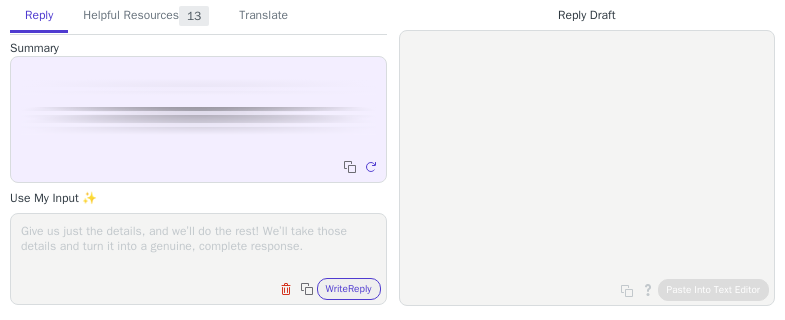 click at bounding box center [198, 246] 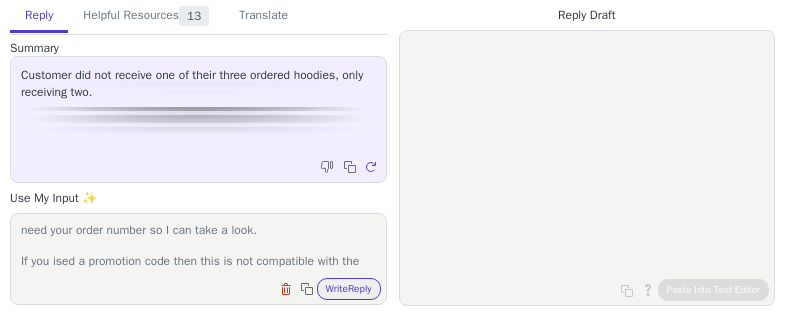 scroll, scrollTop: 16, scrollLeft: 0, axis: vertical 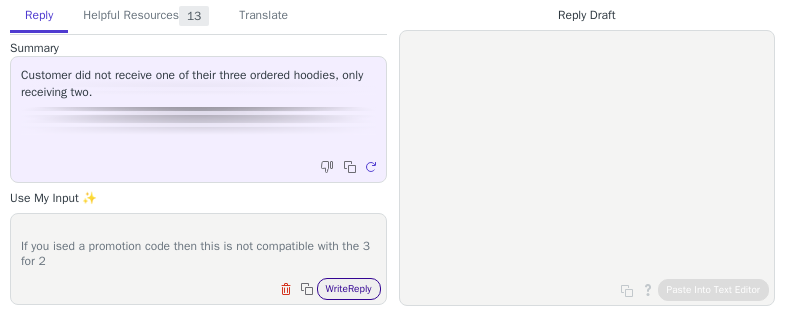 type on "need your order number so I can take a look.
If you ised a promotion code then this is not compatible with the 3 for 2" 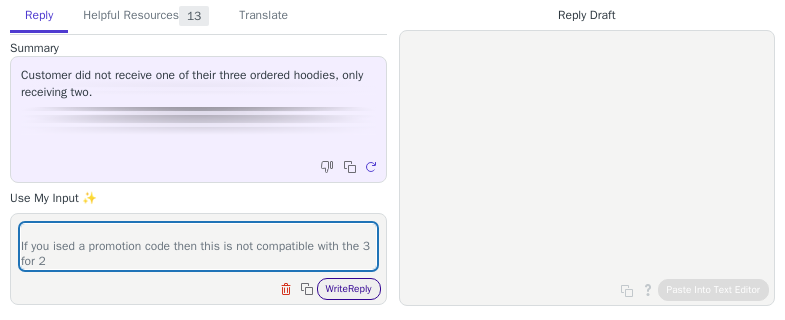 click on "Write  Reply" at bounding box center [349, 289] 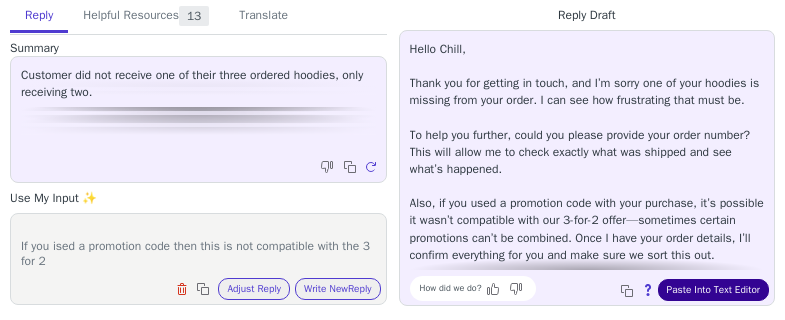 click on "Paste Into Text Editor" at bounding box center [713, 290] 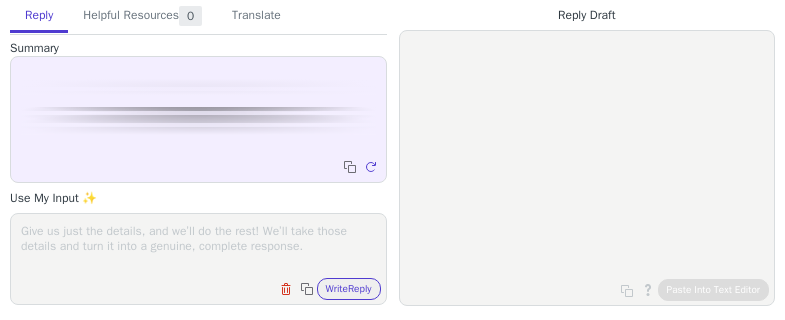 scroll, scrollTop: 0, scrollLeft: 0, axis: both 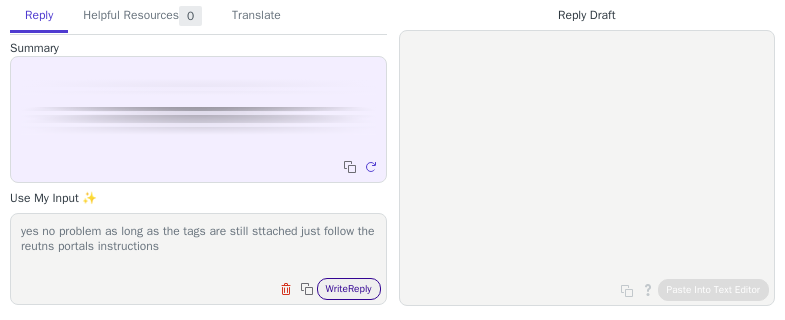 type on "yes no problem as long as the tags are still sttached just follow the reutns portals instructions" 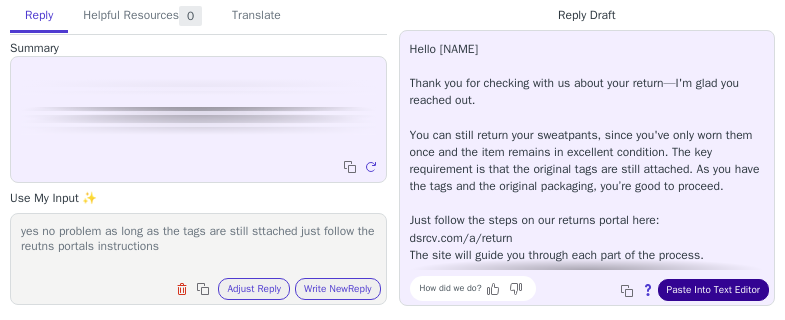 click on "Paste Into Text Editor" at bounding box center [713, 290] 